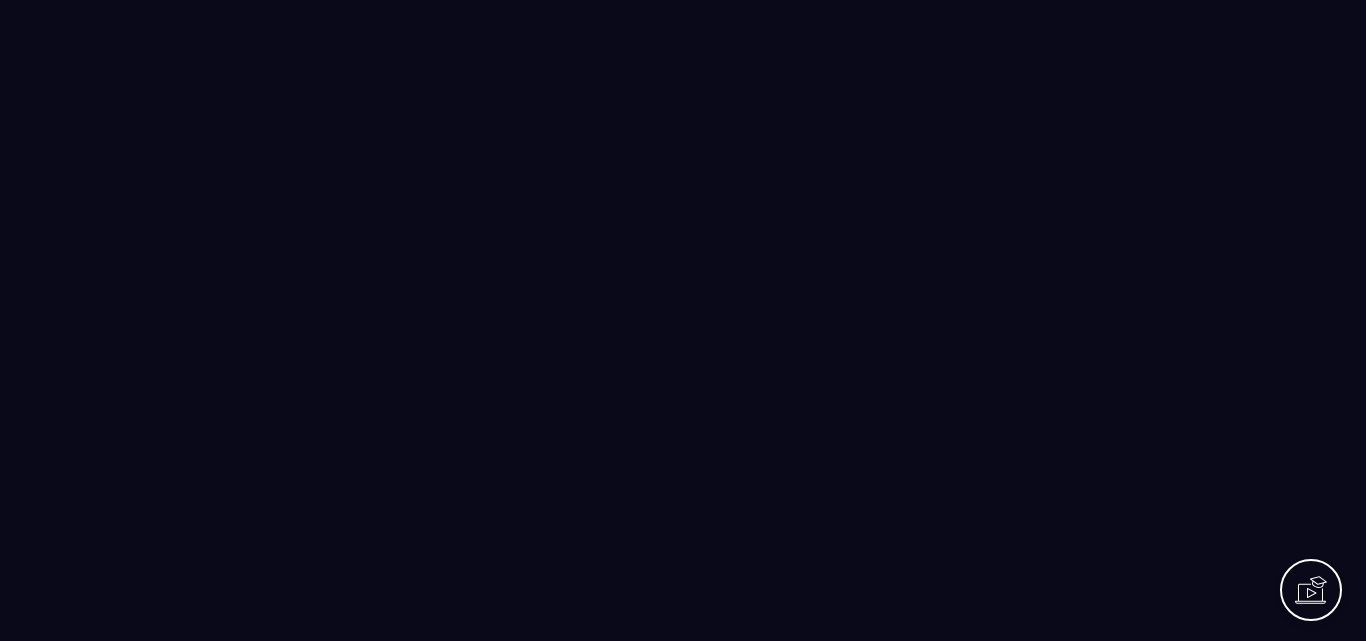scroll, scrollTop: 0, scrollLeft: 0, axis: both 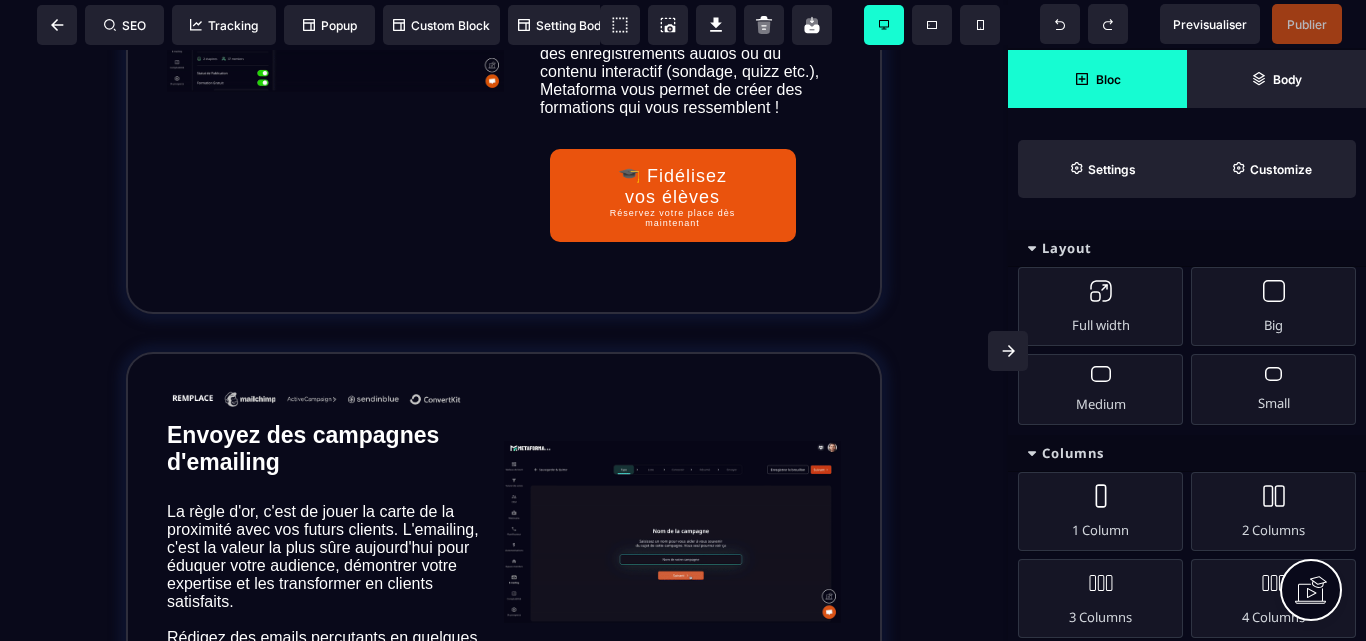 drag, startPoint x: 31, startPoint y: 53, endPoint x: 519, endPoint y: 112, distance: 491.55365 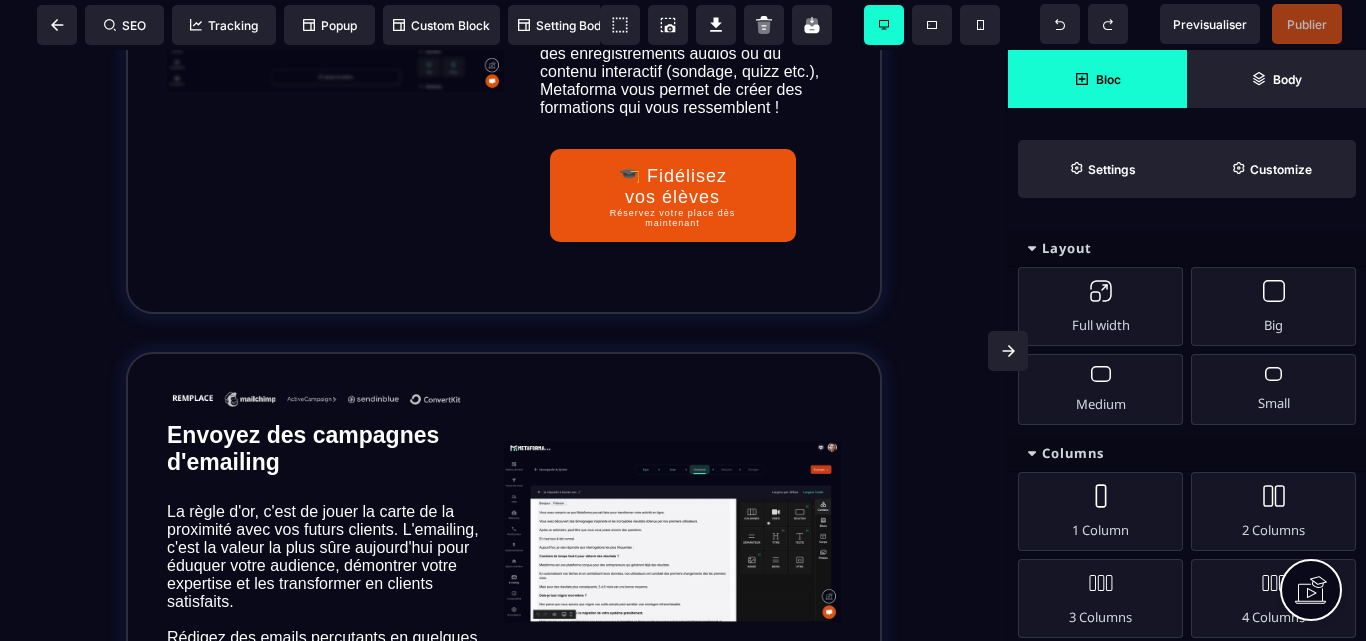 click on "Automatisez vos tâches à 90% Ce qui fait la force de votre entreprise, c’est avant tout votre expertise. Vous n’avez pas créé une entreprise pour faire de la paperasse, du marketing ou encore devoir constamment passer votre temps à répéter des tâches rébarbatives. La réponse à cette problématique, c’est l’automatisation. Metaforma vous permet de mettre 90% de votre société en pilotage automatique pour que vous puissiez vous détendre et vous concentrer sur votre cœur de métier : former vos nouveaux apprenants tout en développant votre CA. ⚙️ Libérez votre temps  Accédez à votre démo" at bounding box center (504, -539) 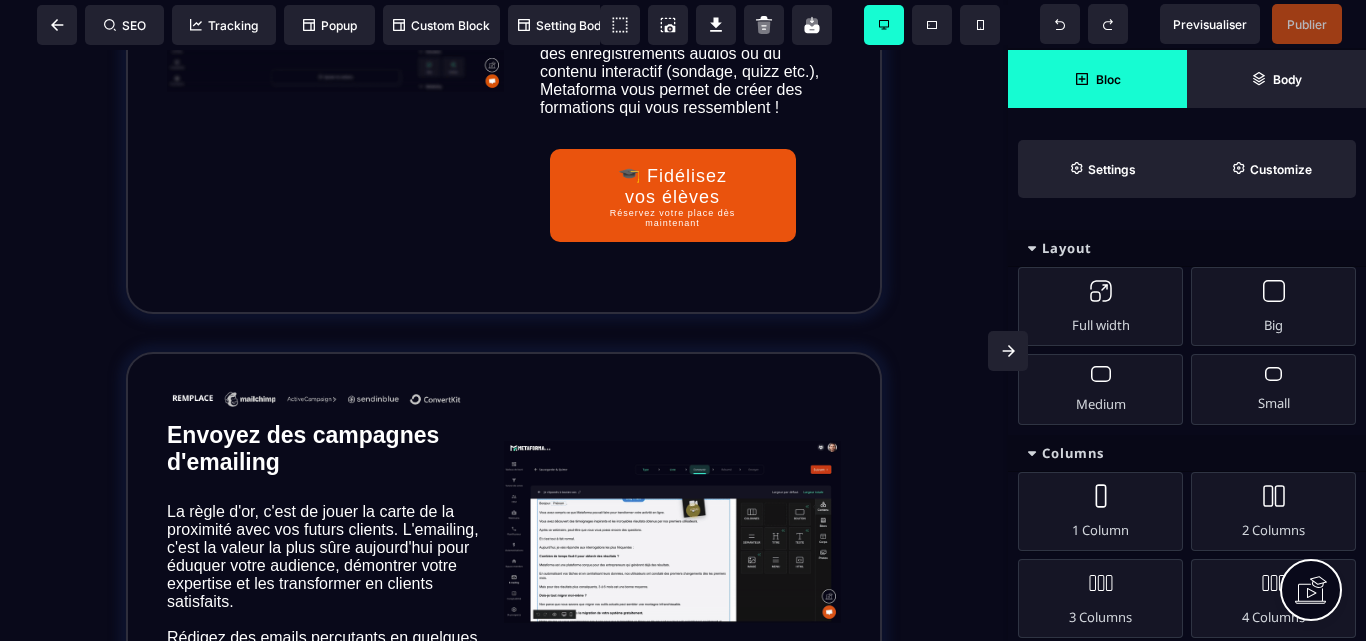select on "*" 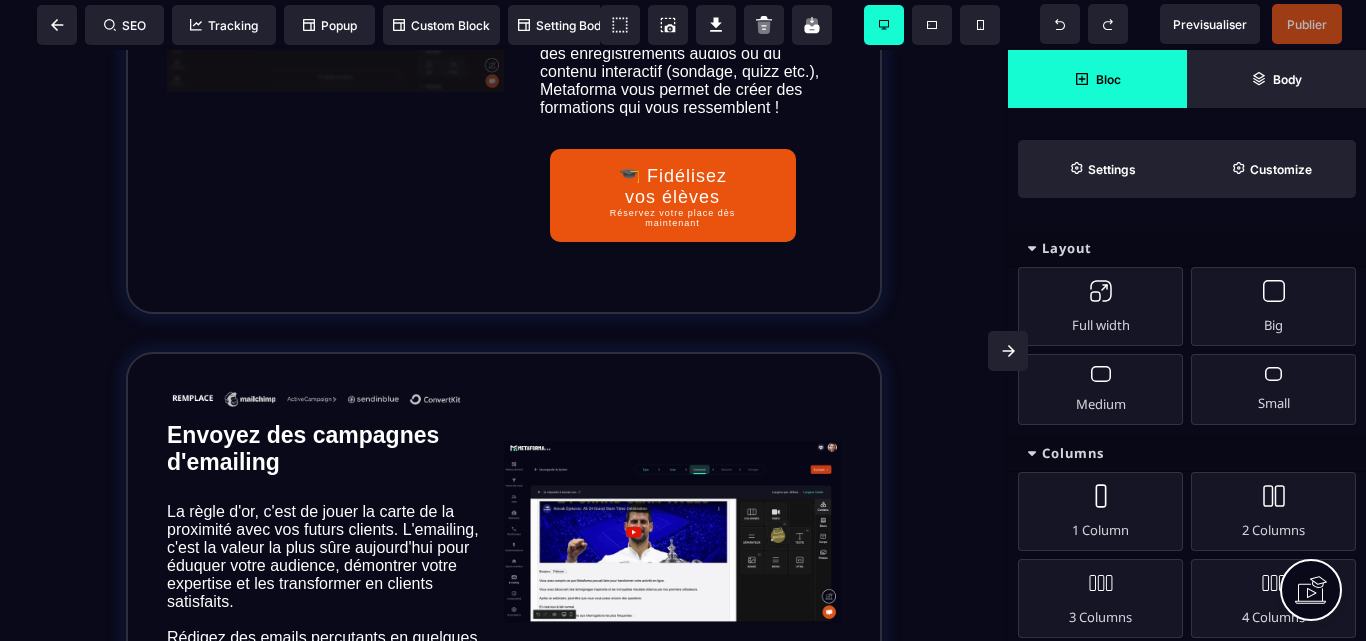 select on "**" 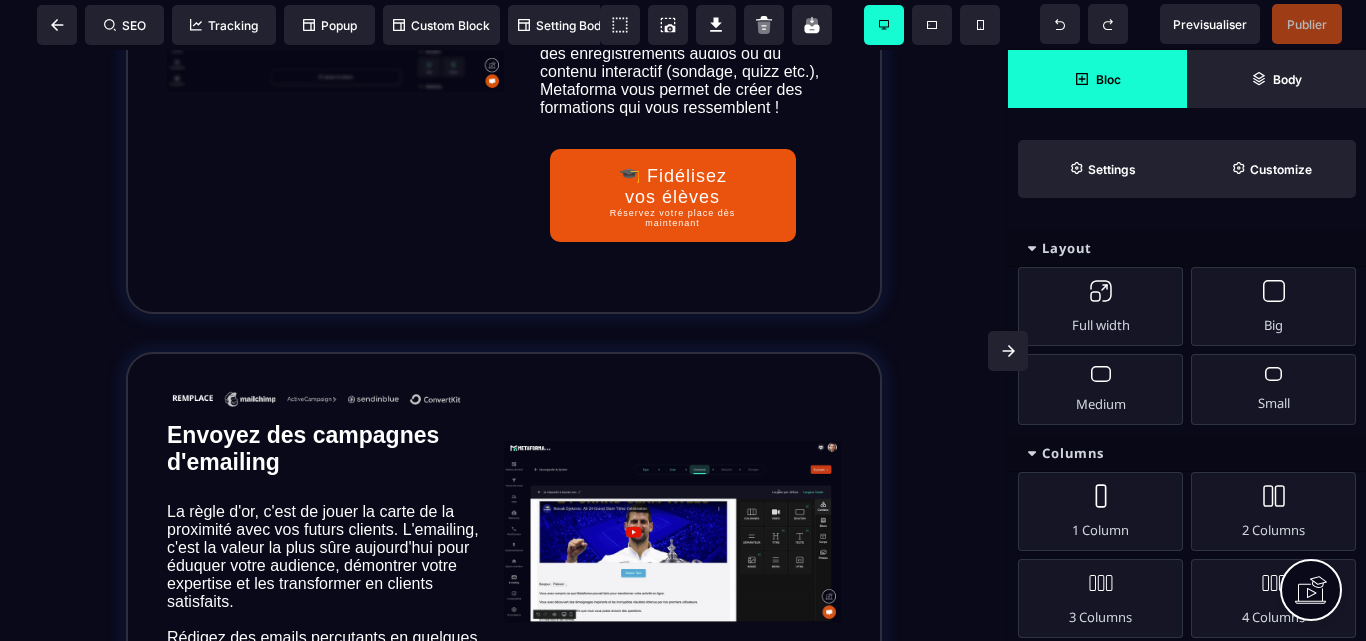 select on "**" 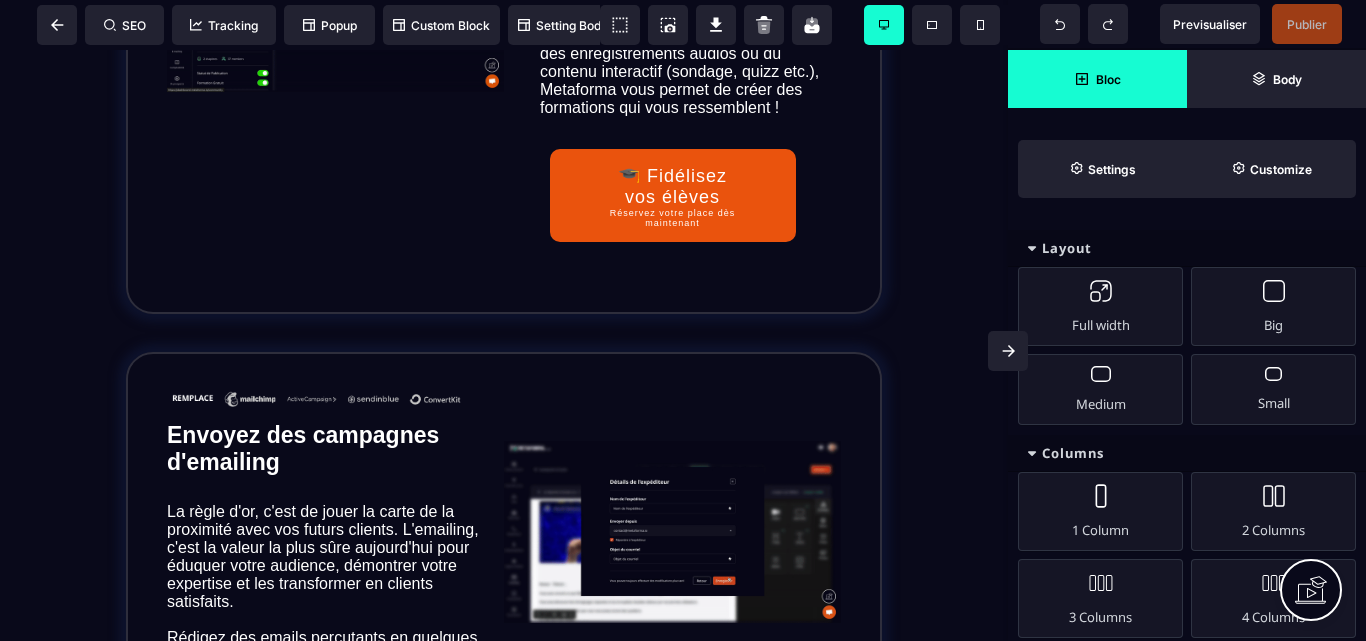 select on "**" 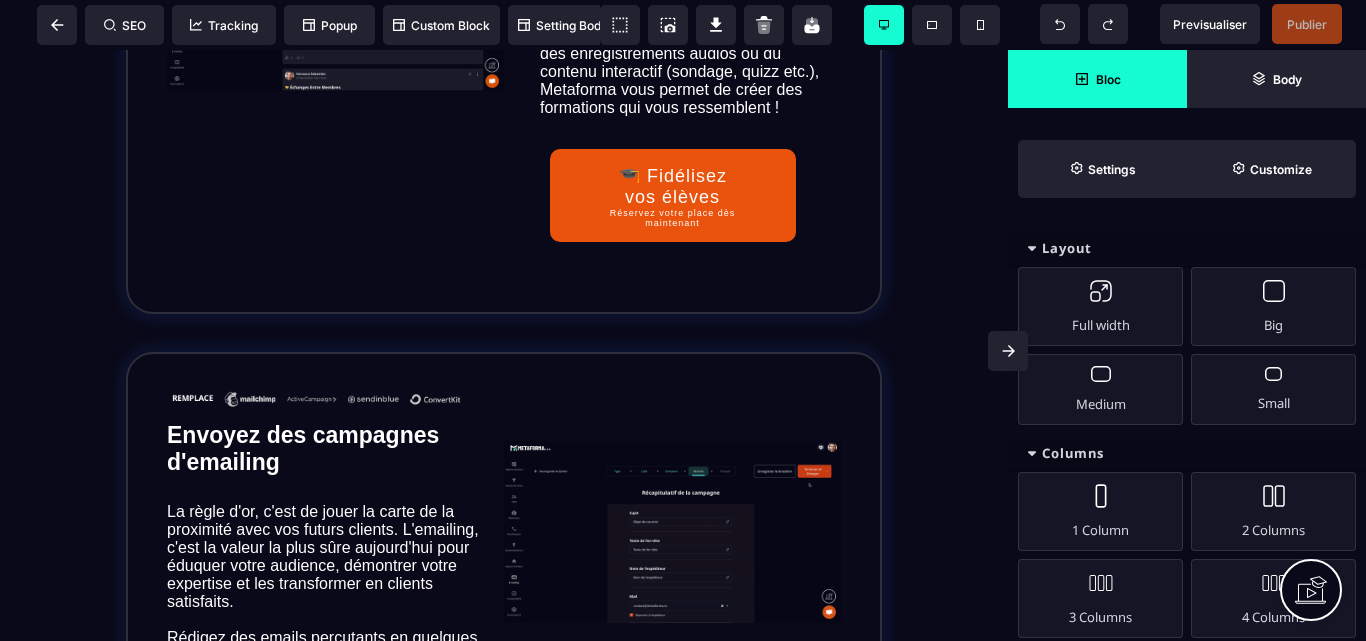 select on "**" 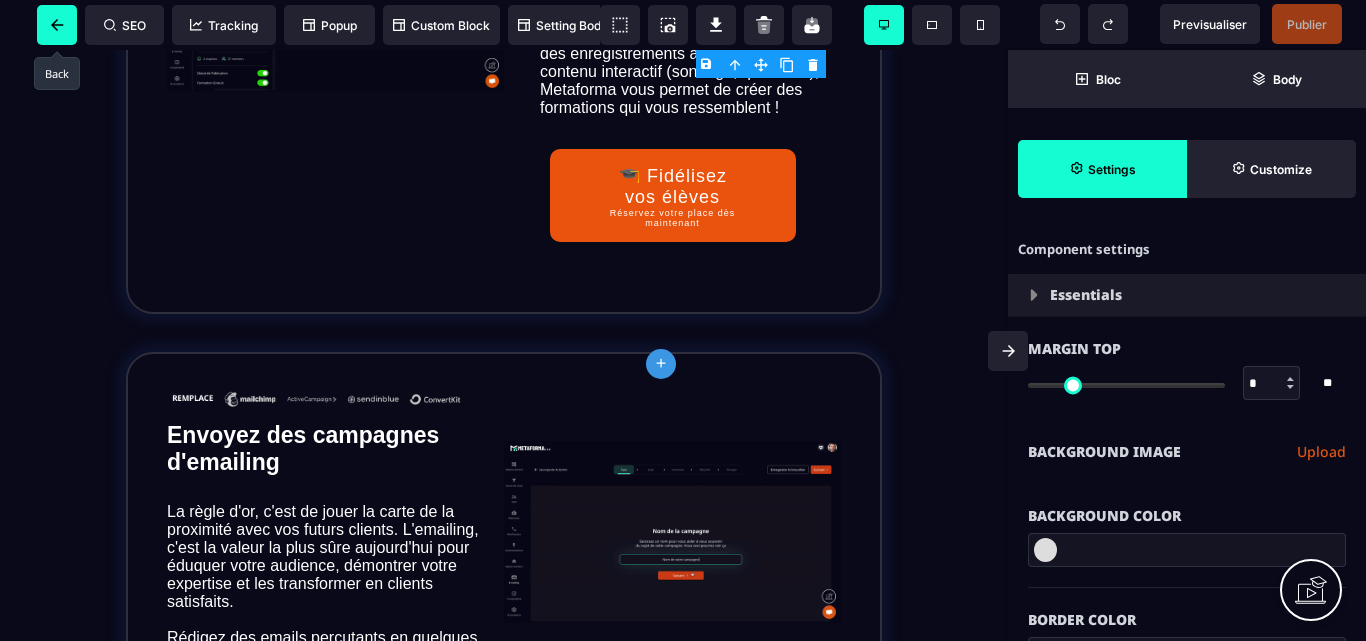 type on "*" 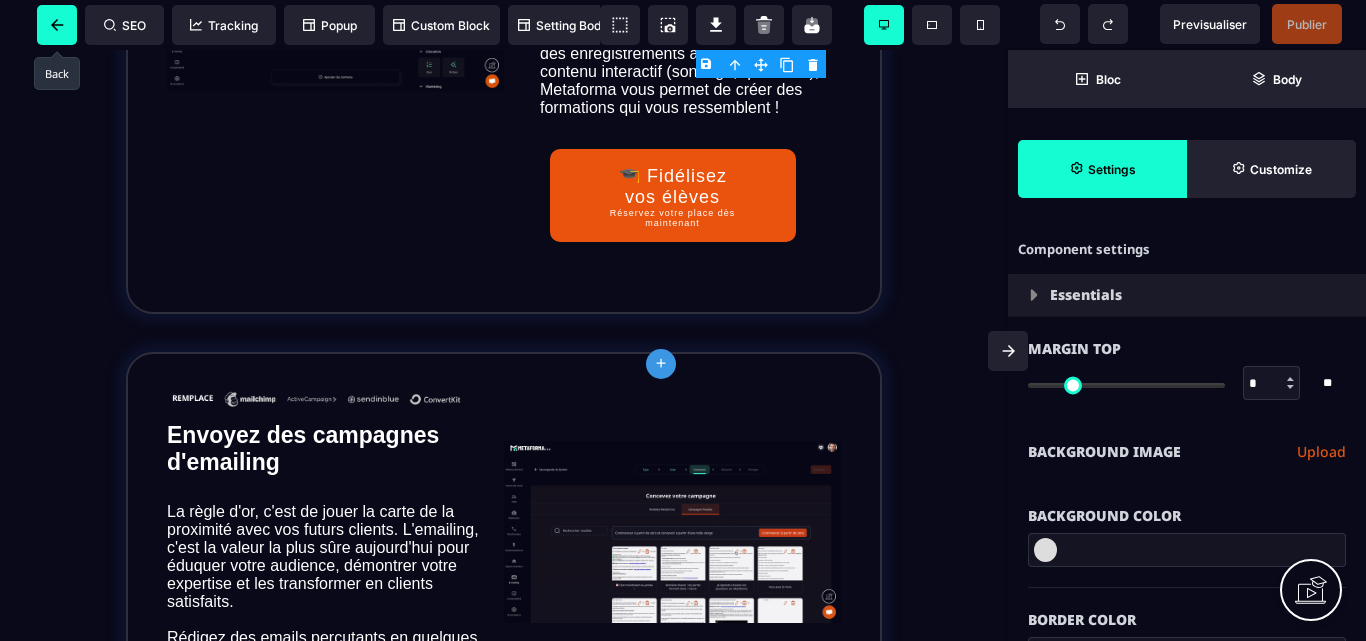 type on "*" 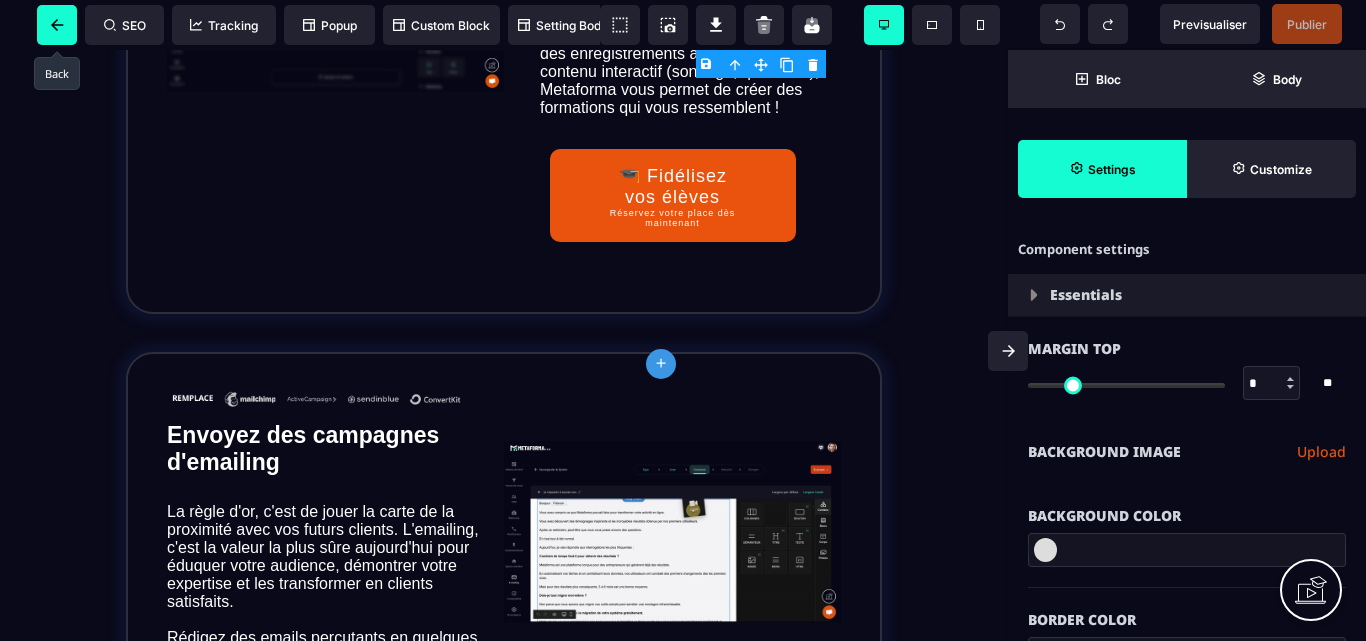 type on "*" 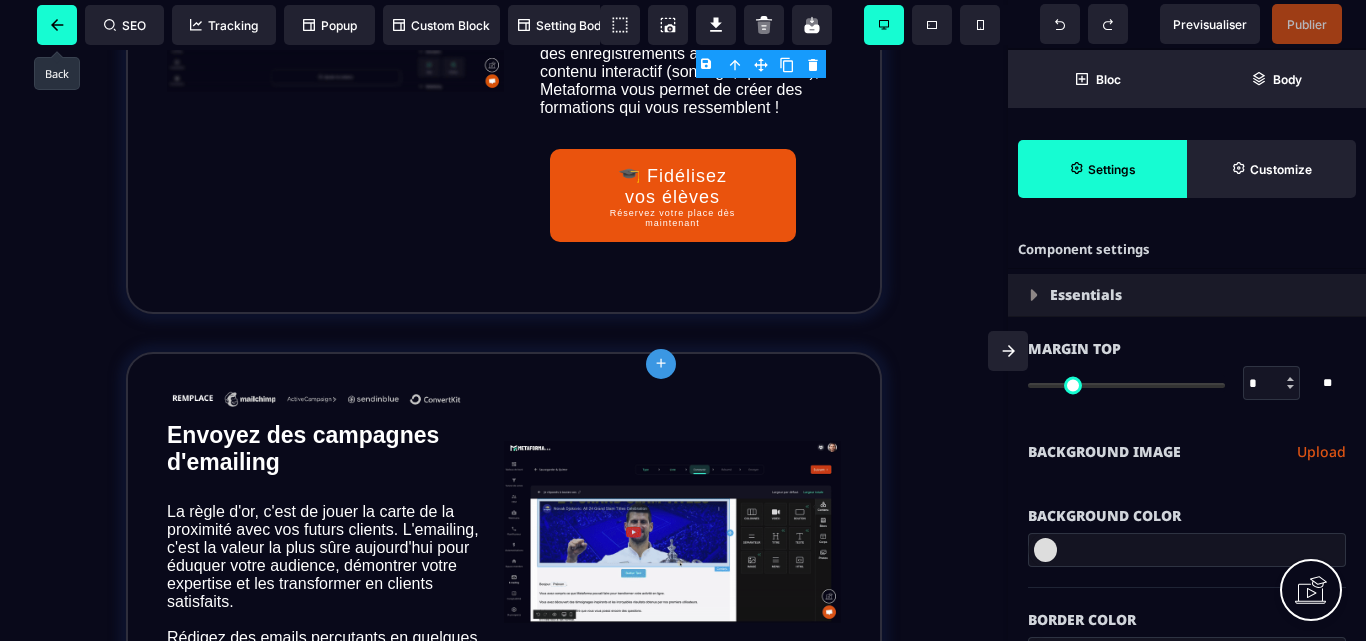 type on "****" 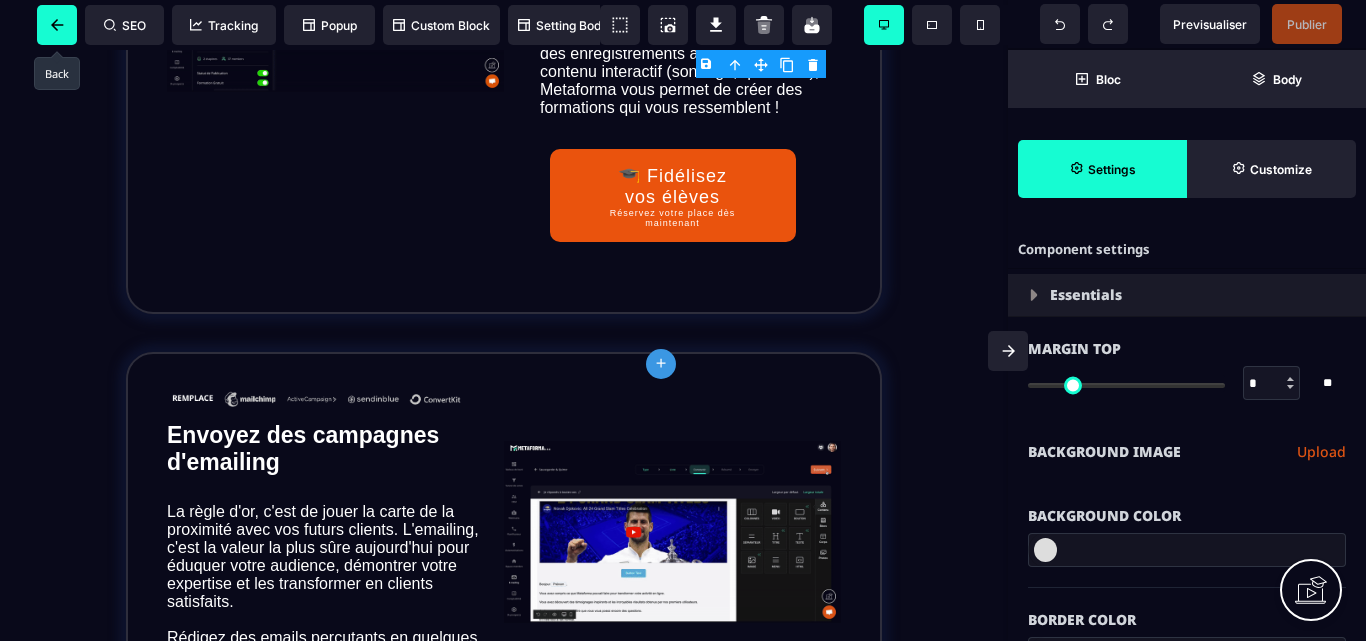 type on "****" 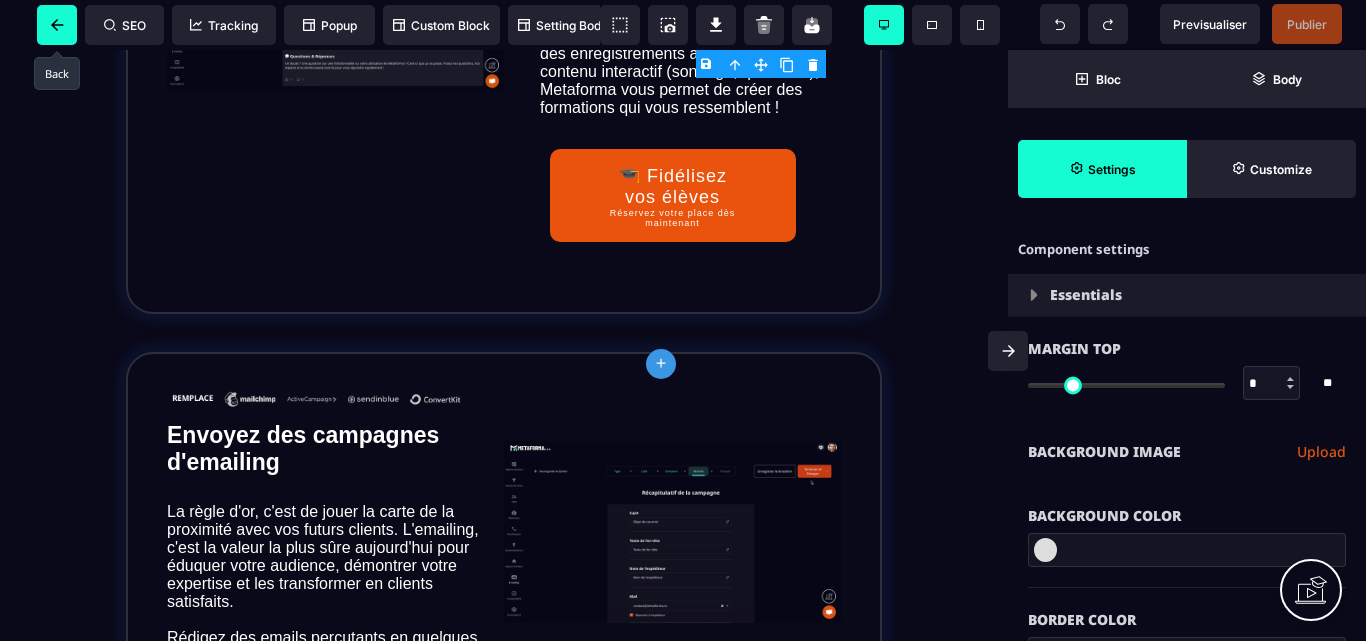 type on "****" 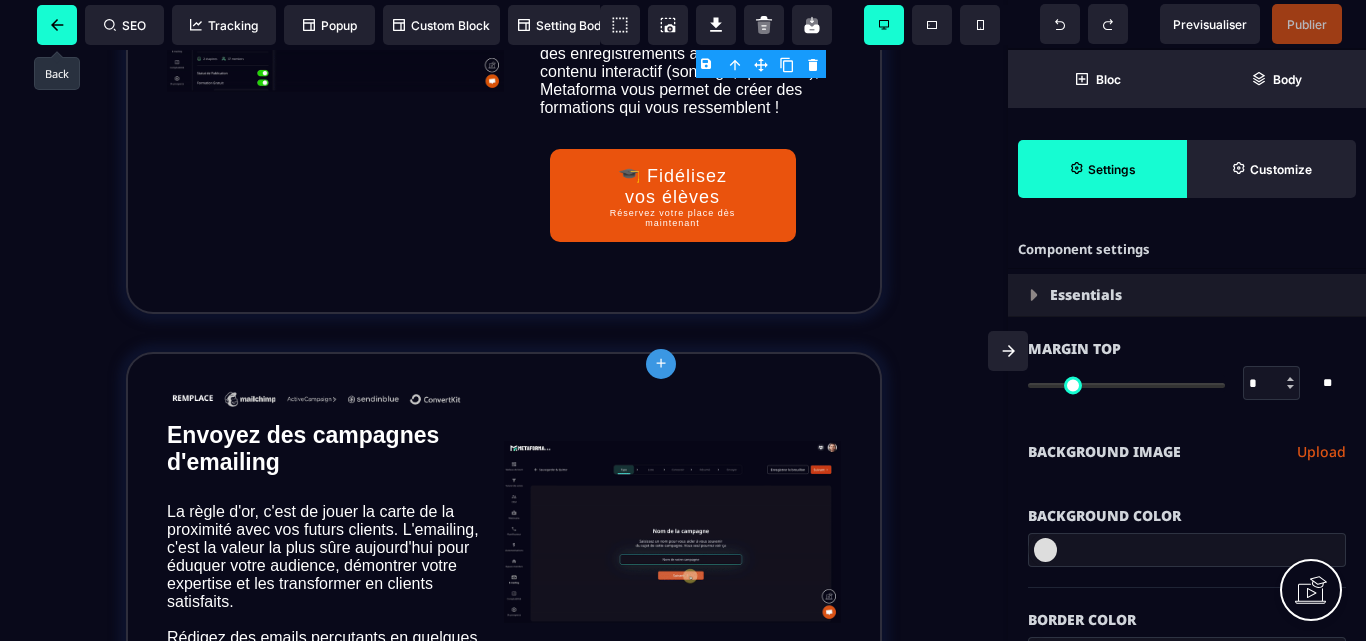 type on "*" 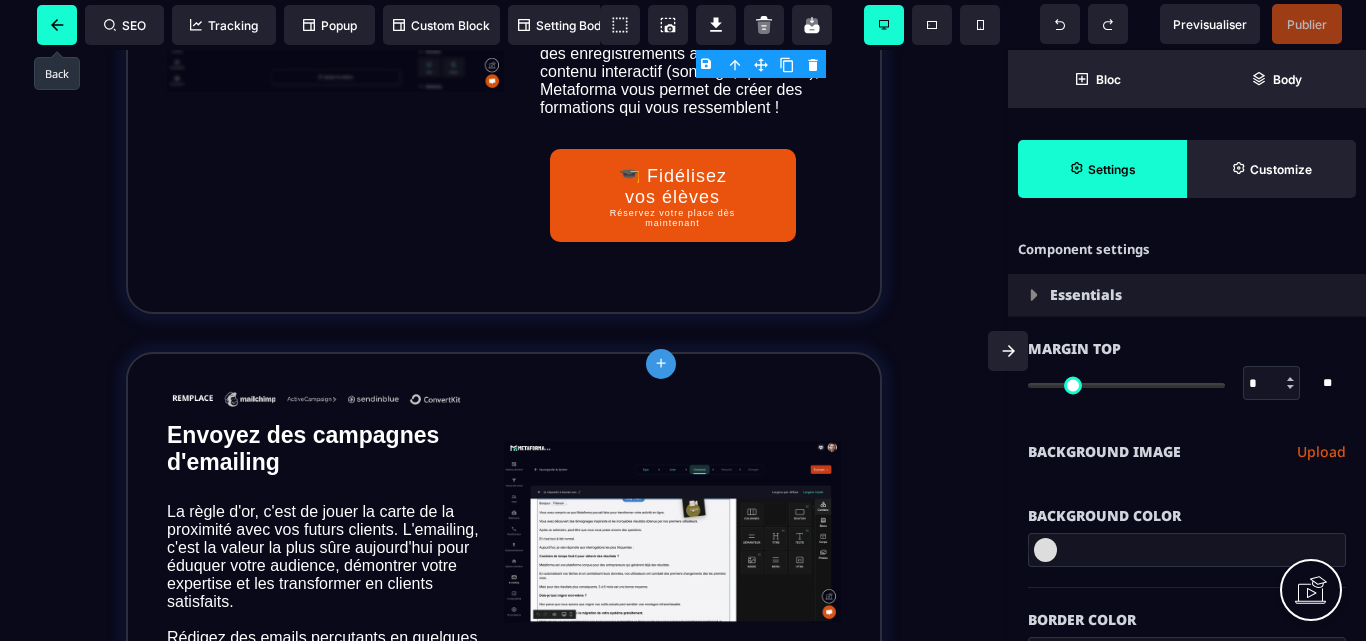 type on "*" 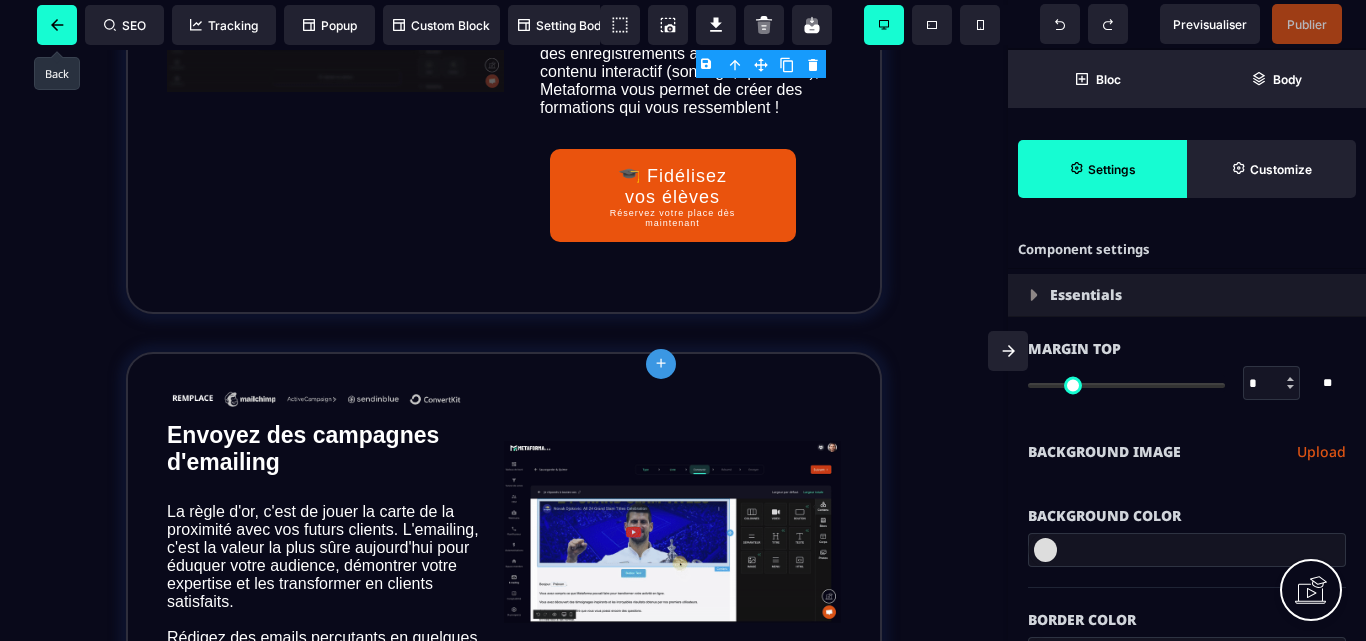 type on "**" 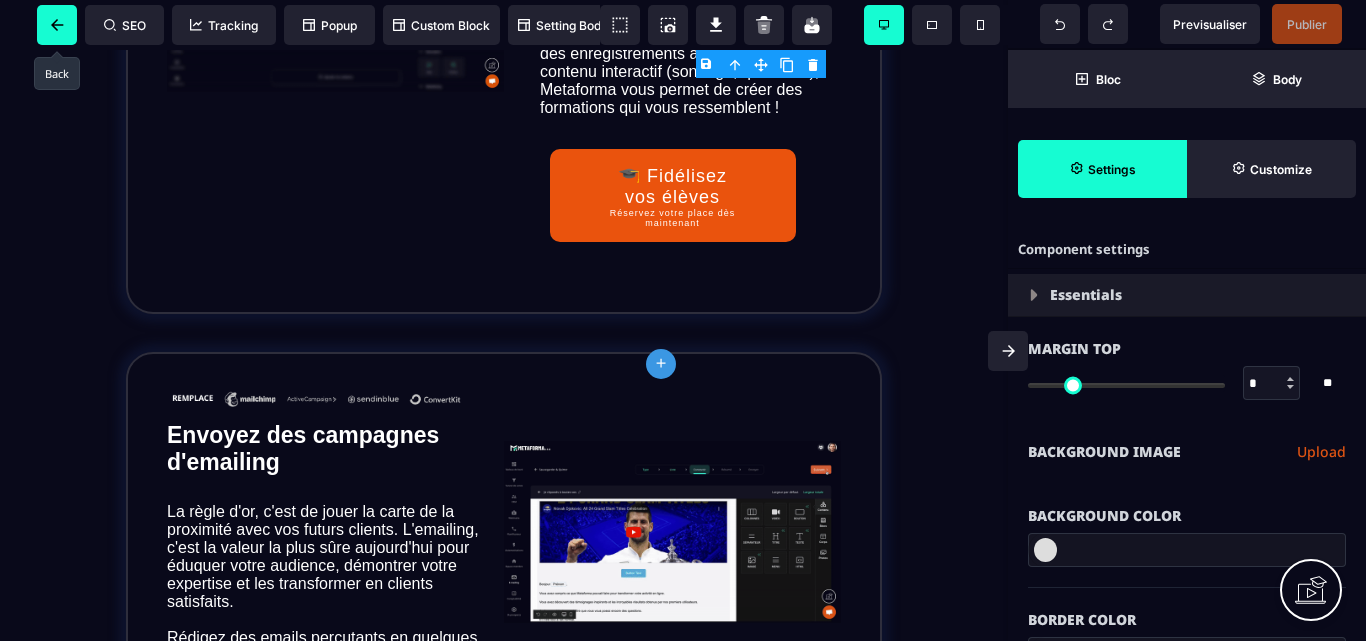 type on "**" 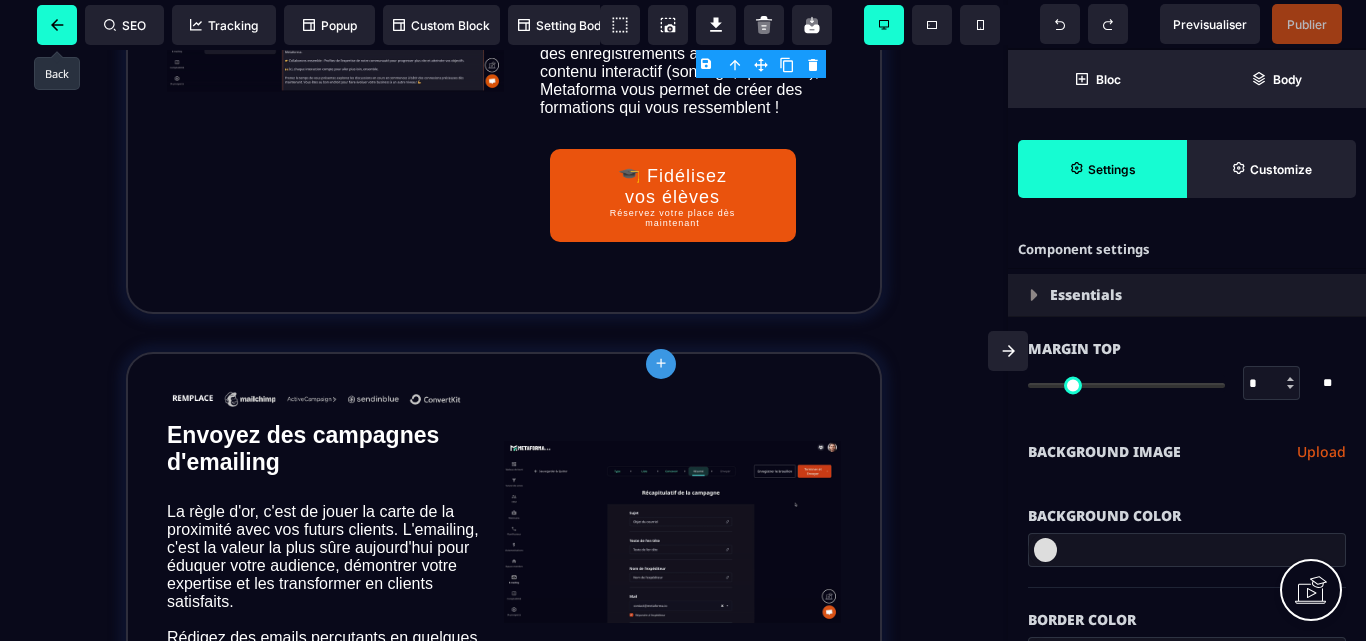 type on "*" 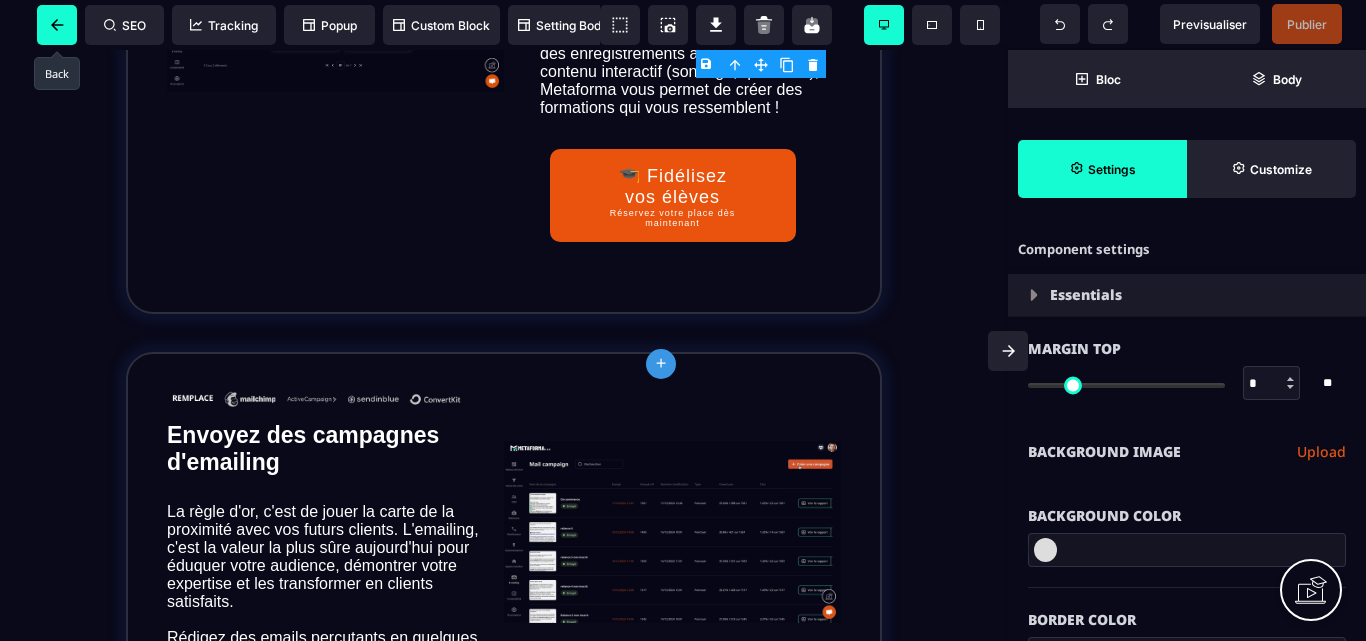 type on "*" 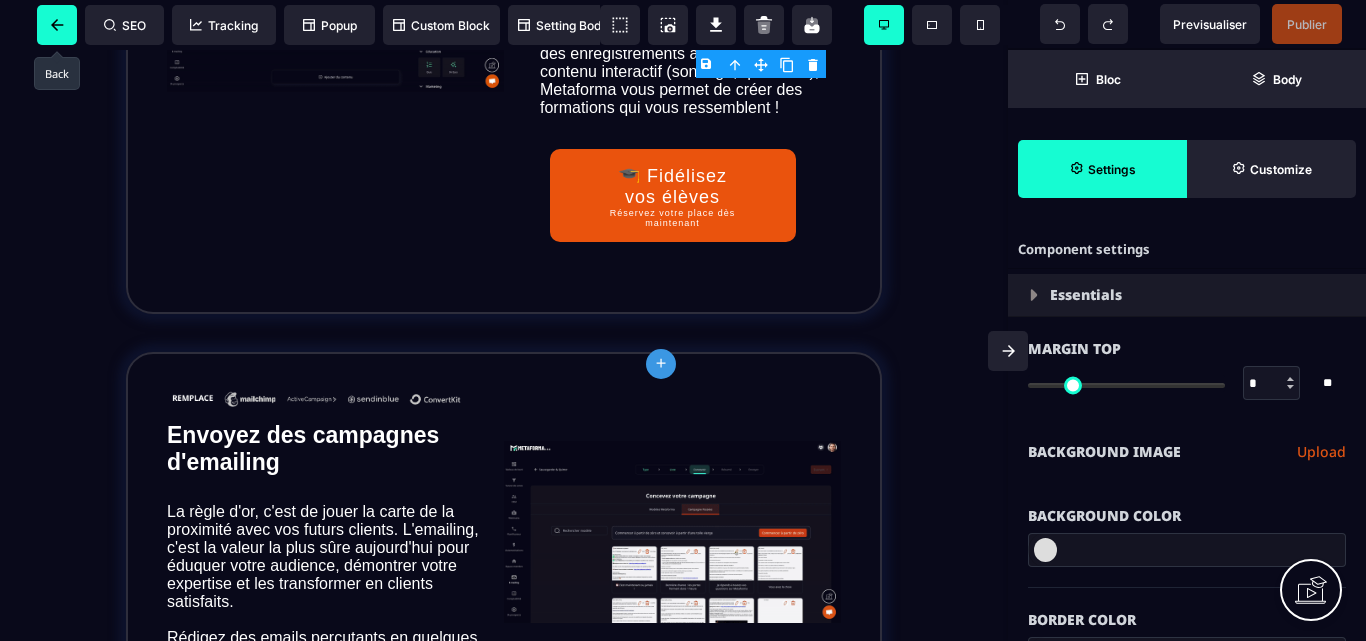 select 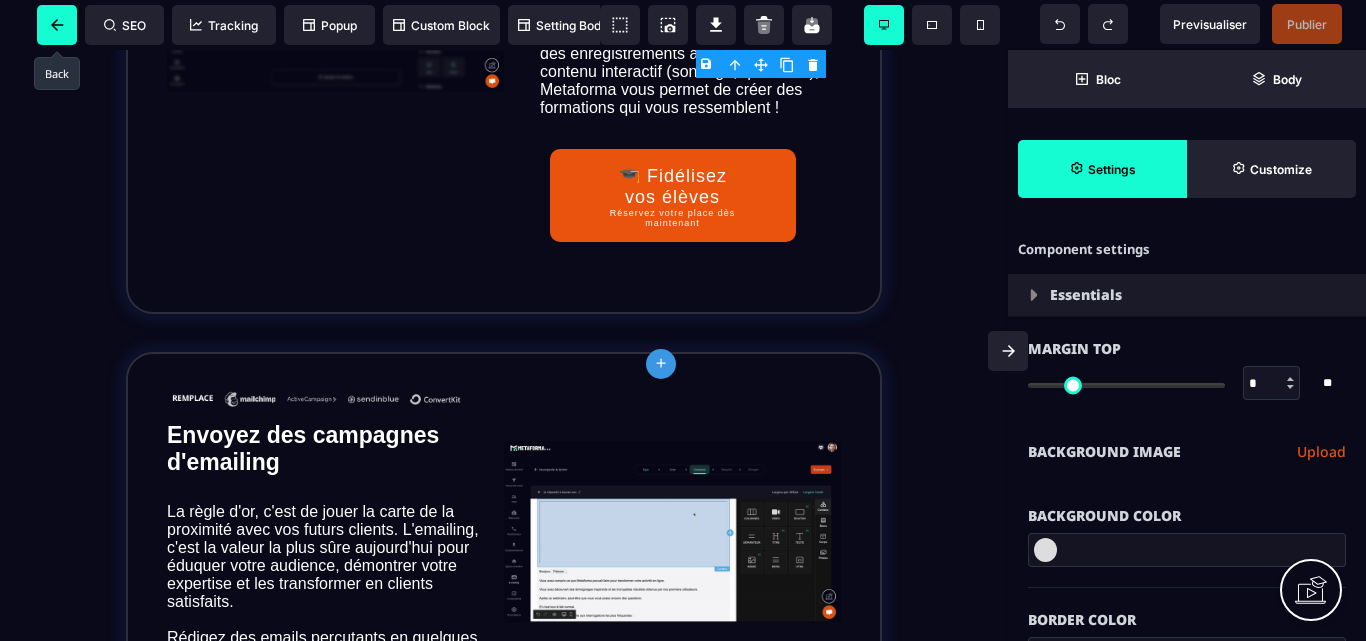 select on "**" 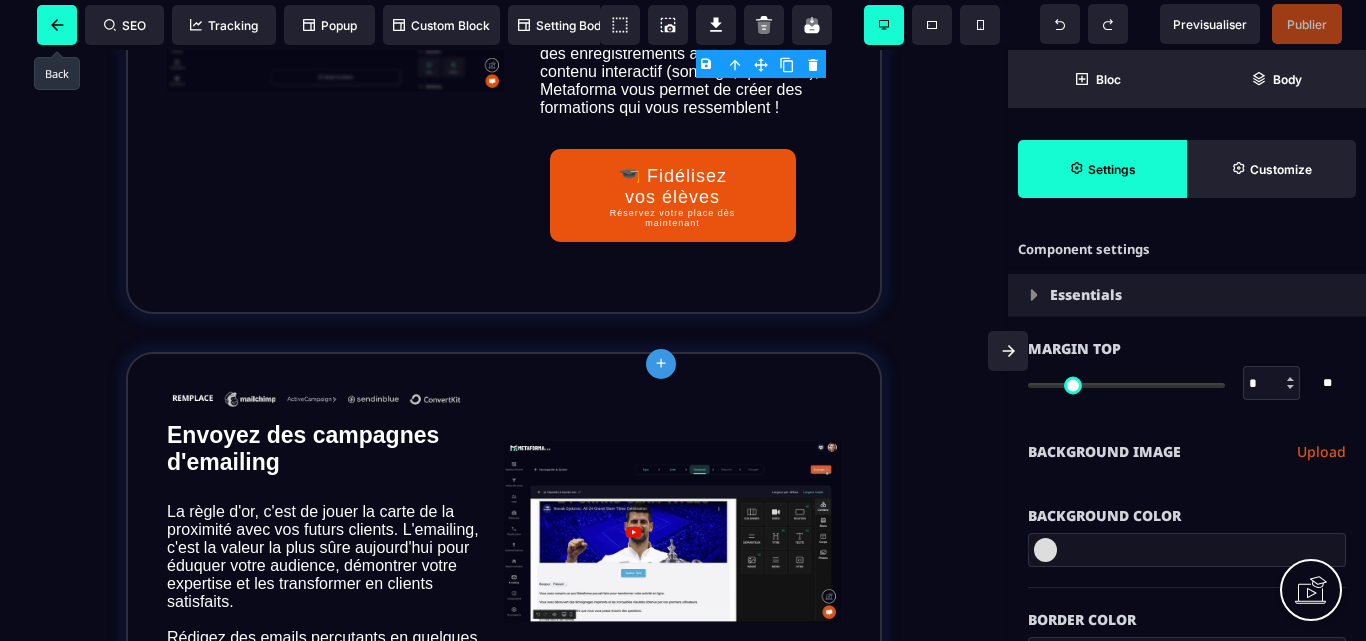 select on "**" 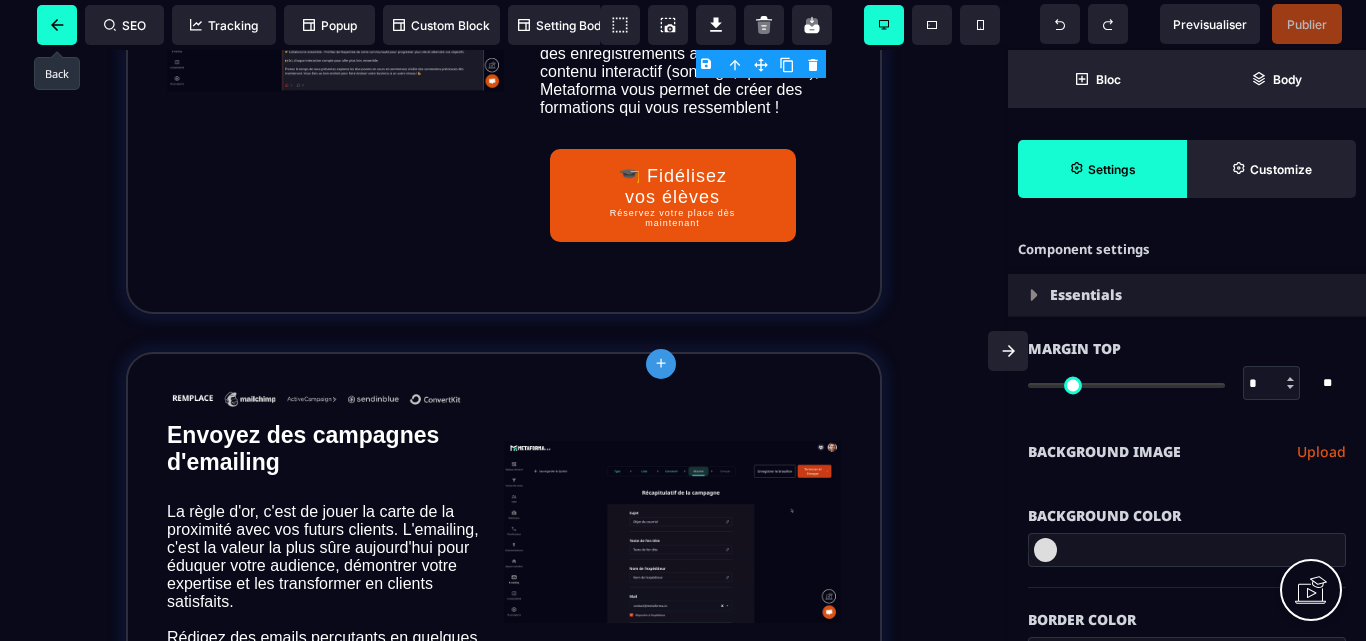 select on "**" 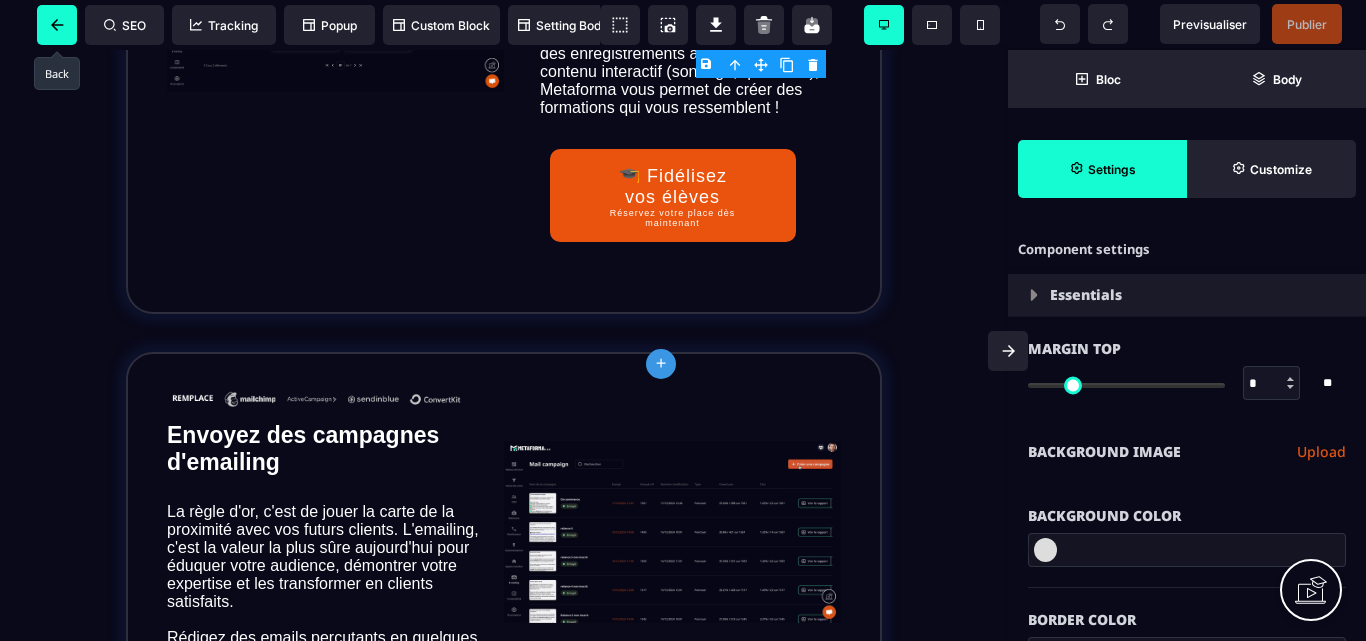 type on "*" 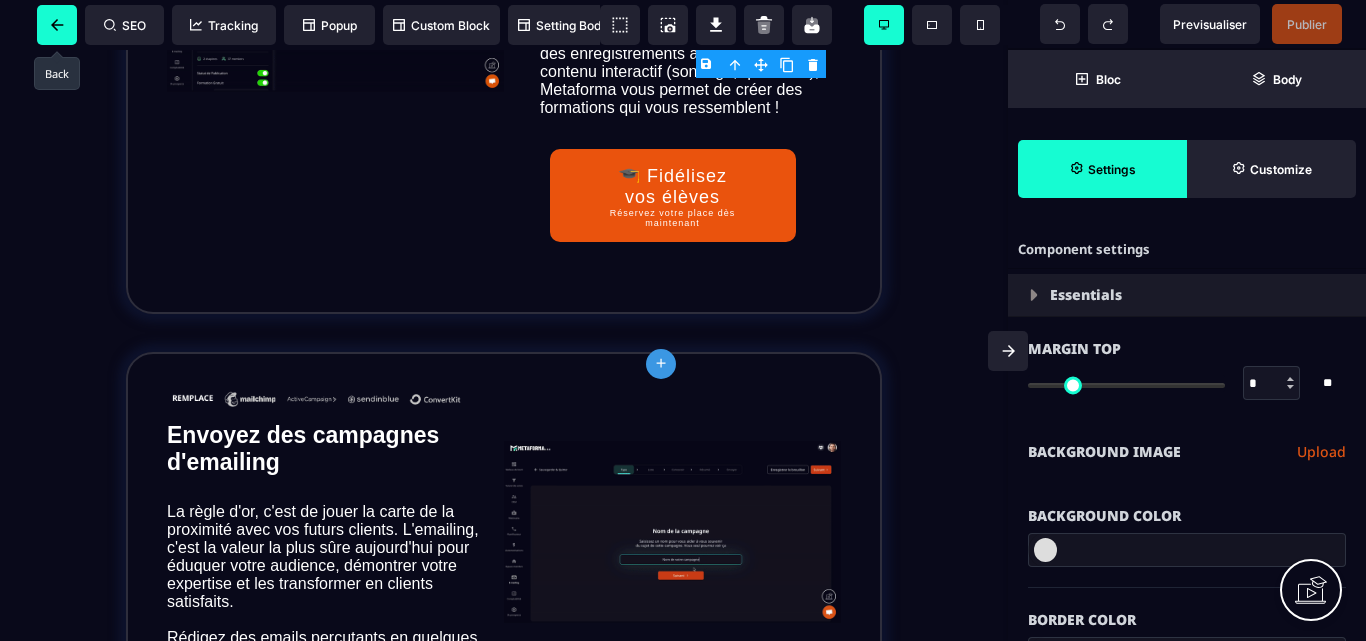 type on "*" 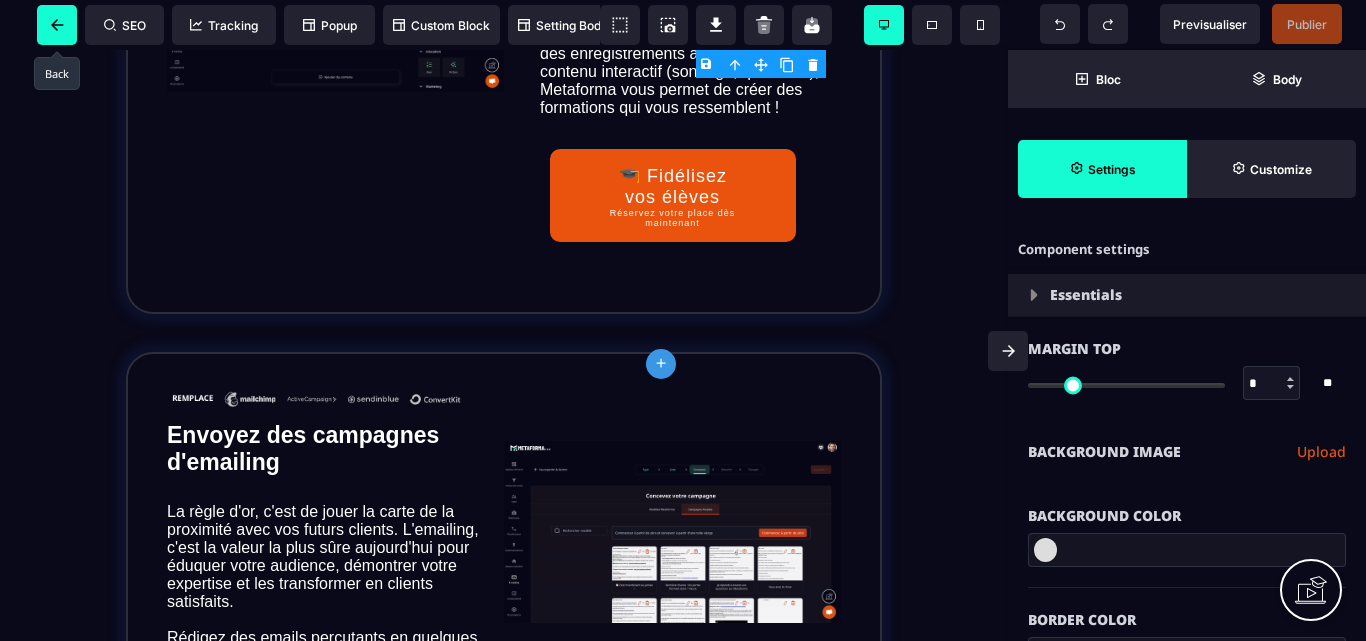 type on "*" 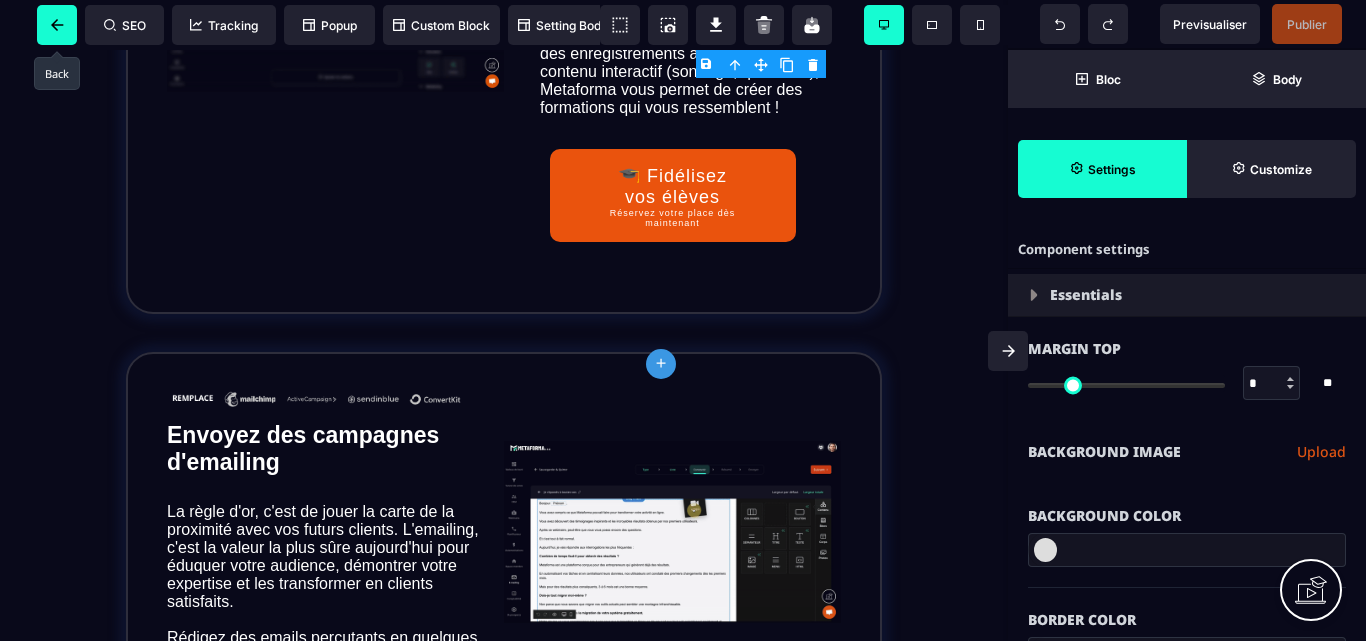 type on "*" 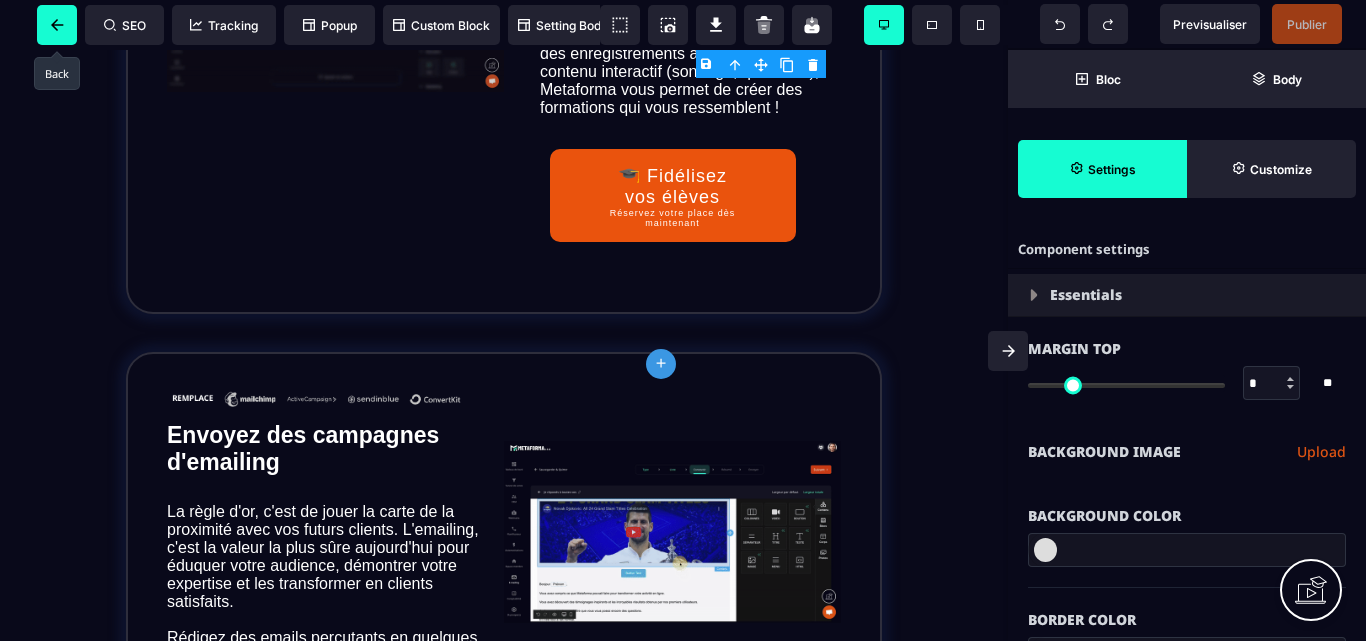select 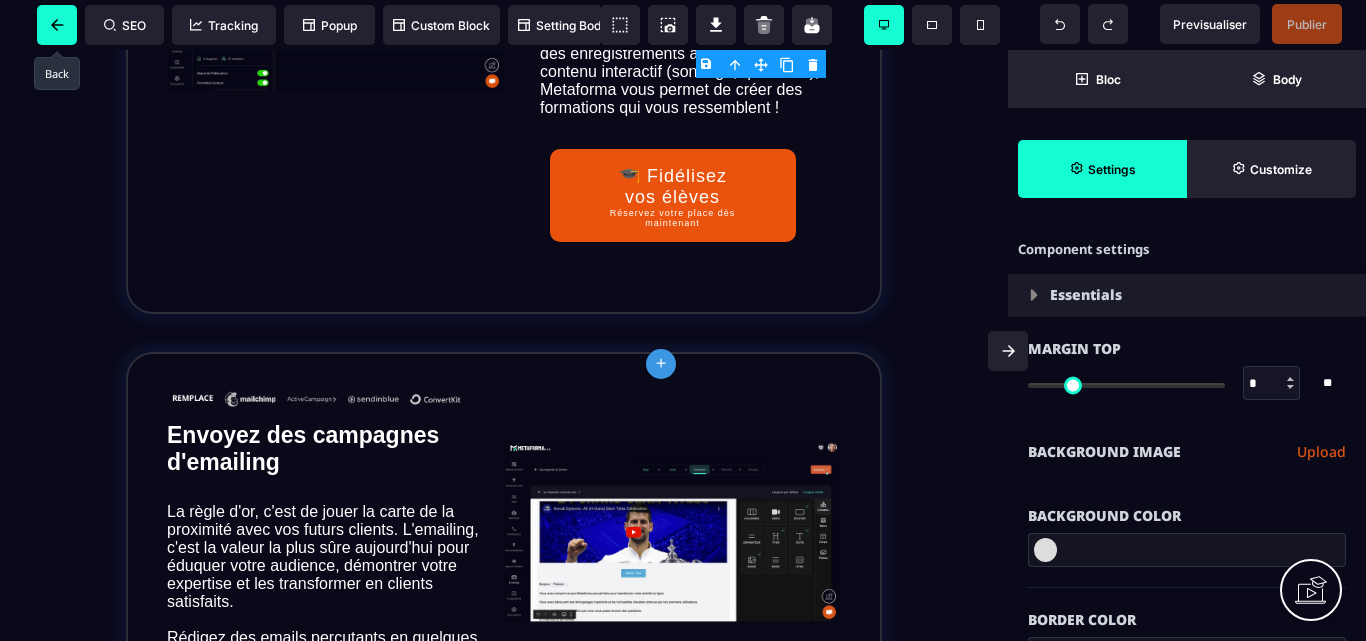select on "**" 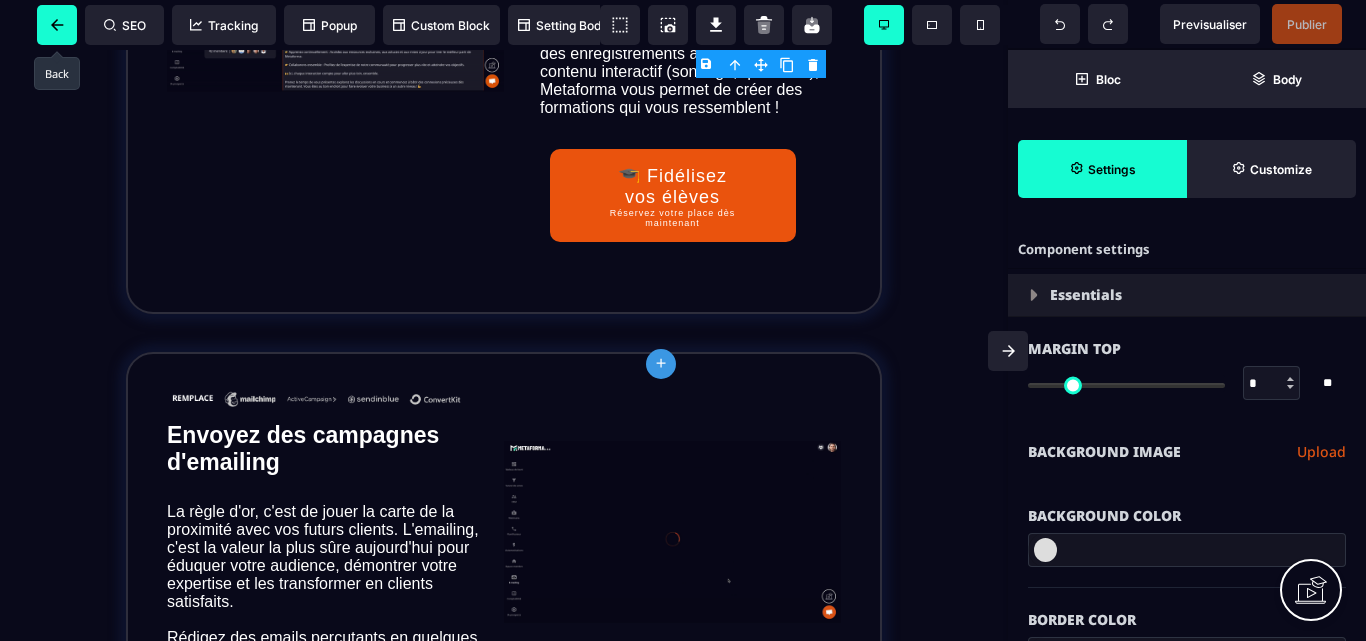 select on "**" 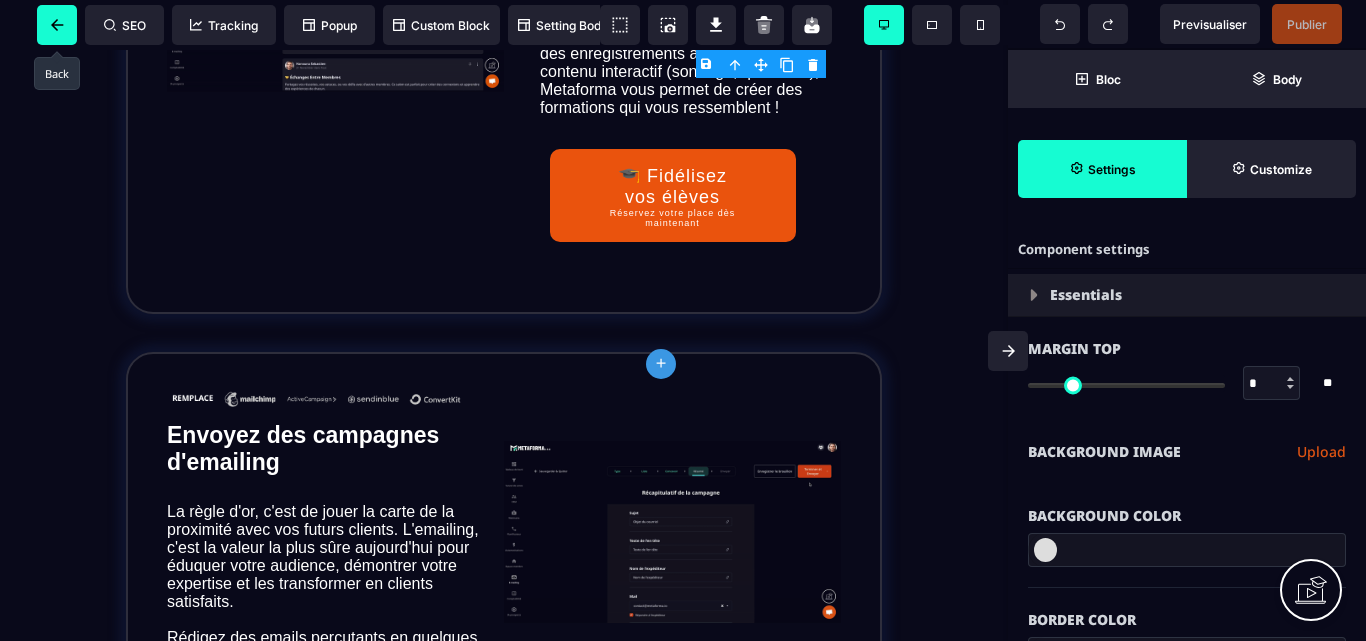 select on "**" 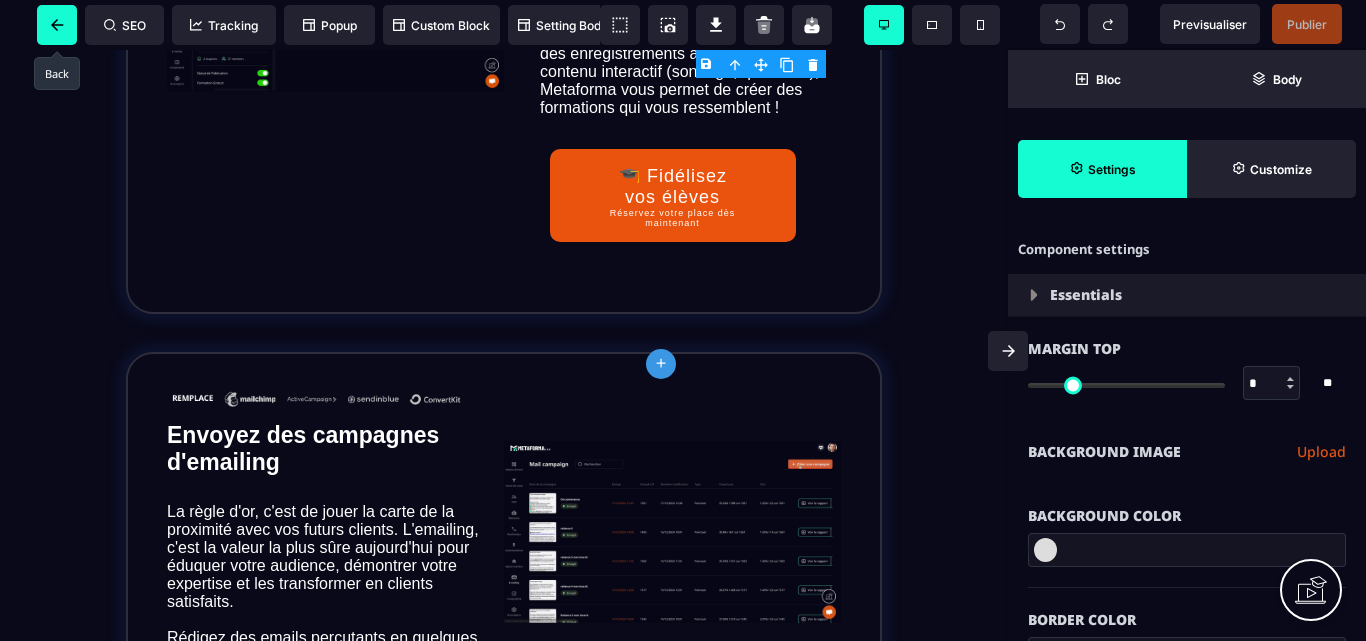 select on "*" 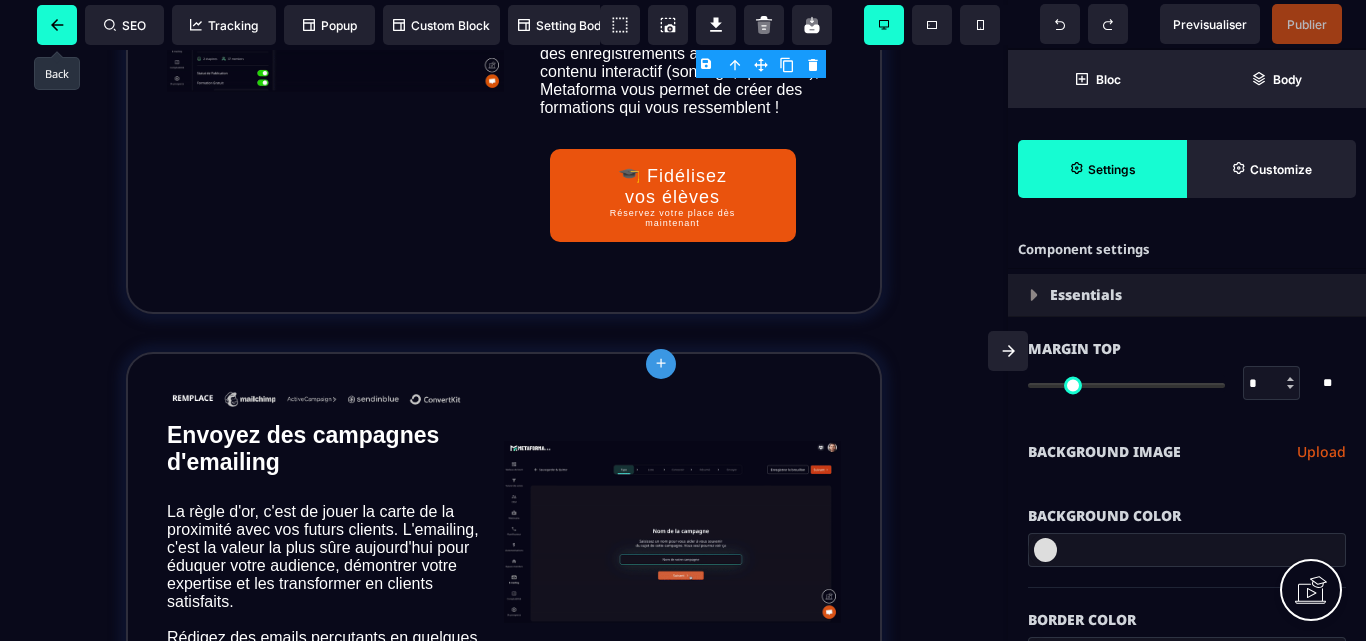 select on "**" 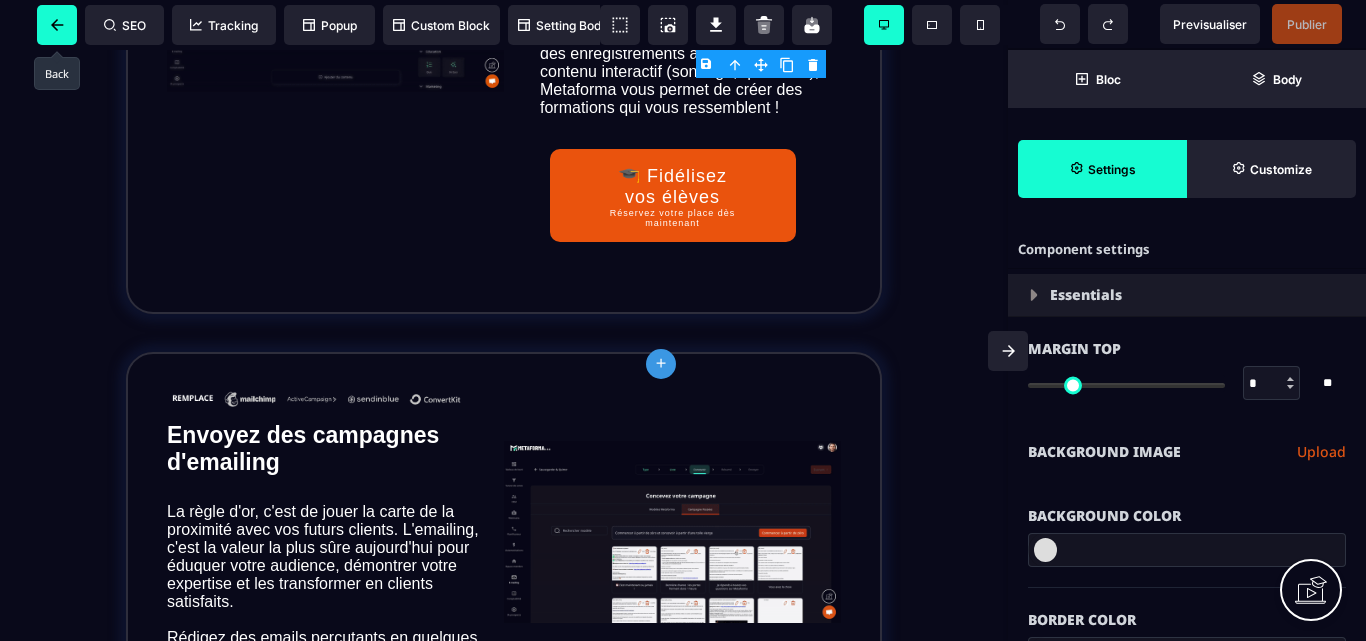 select on "**" 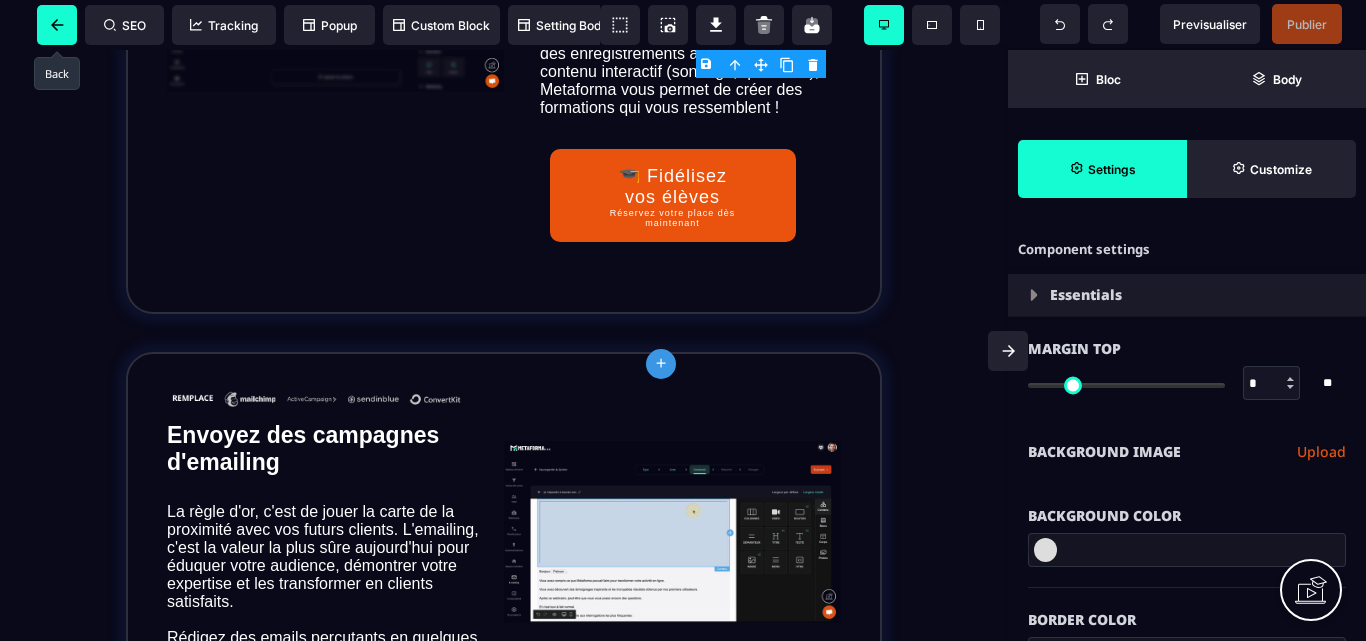 select on "**" 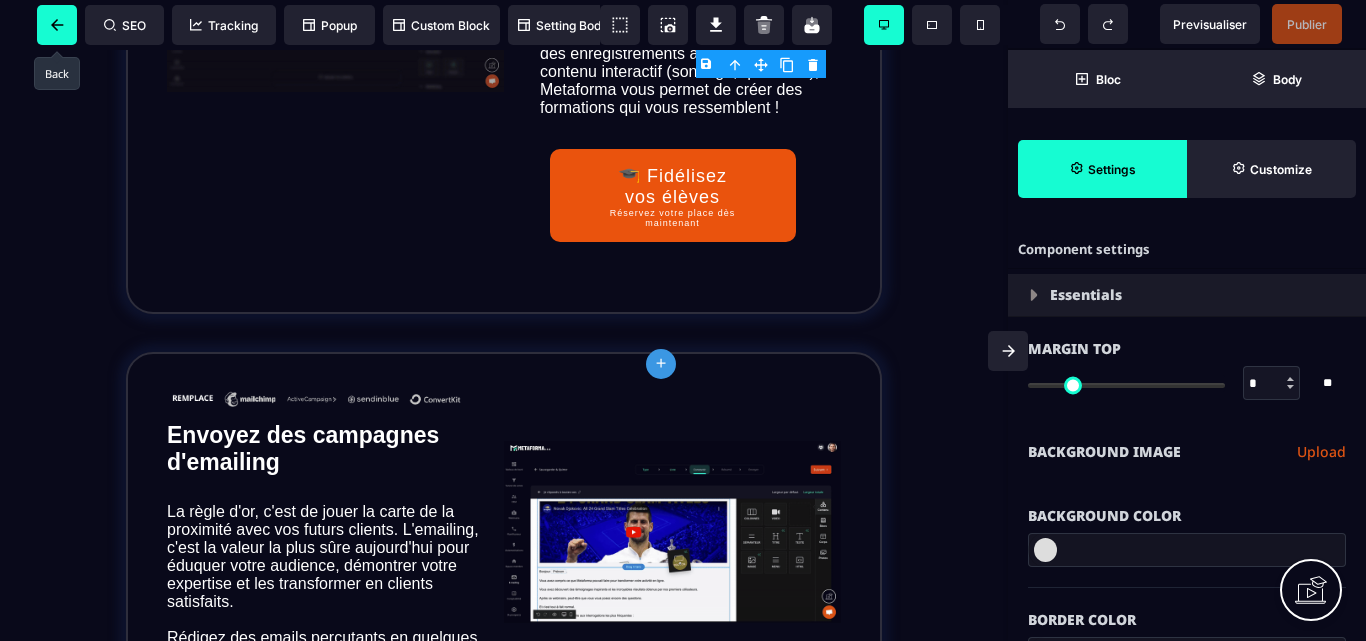 select on "**" 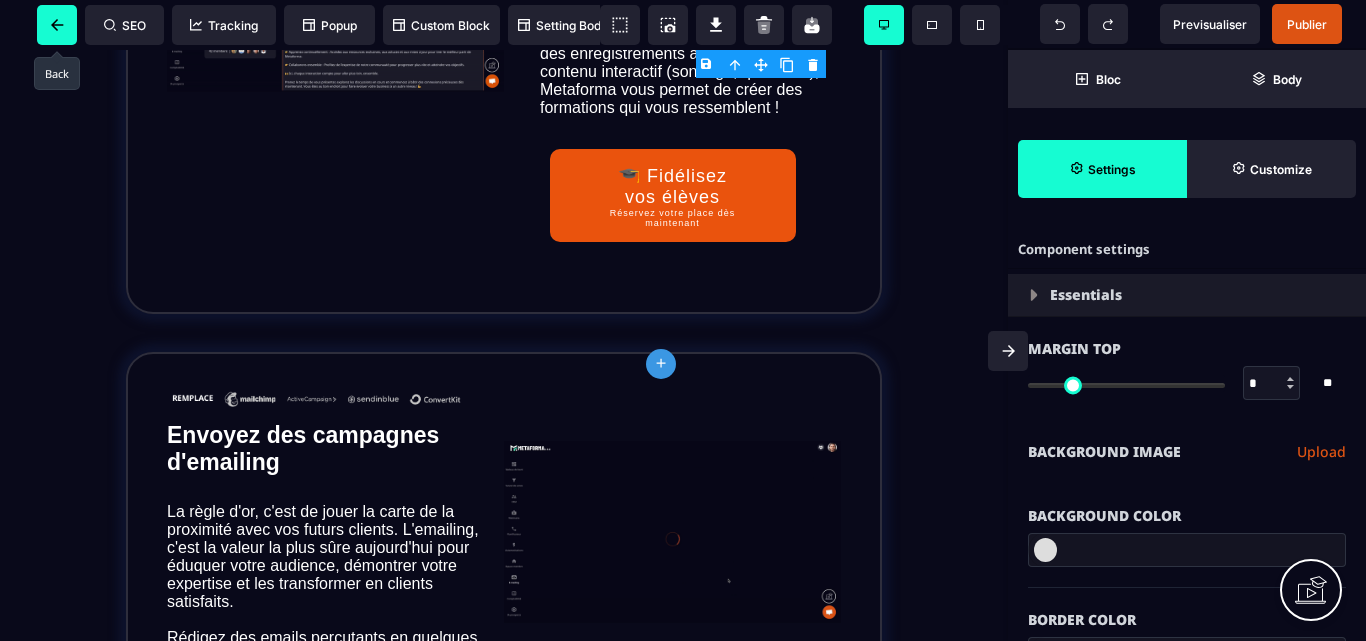 click at bounding box center (57, 25) 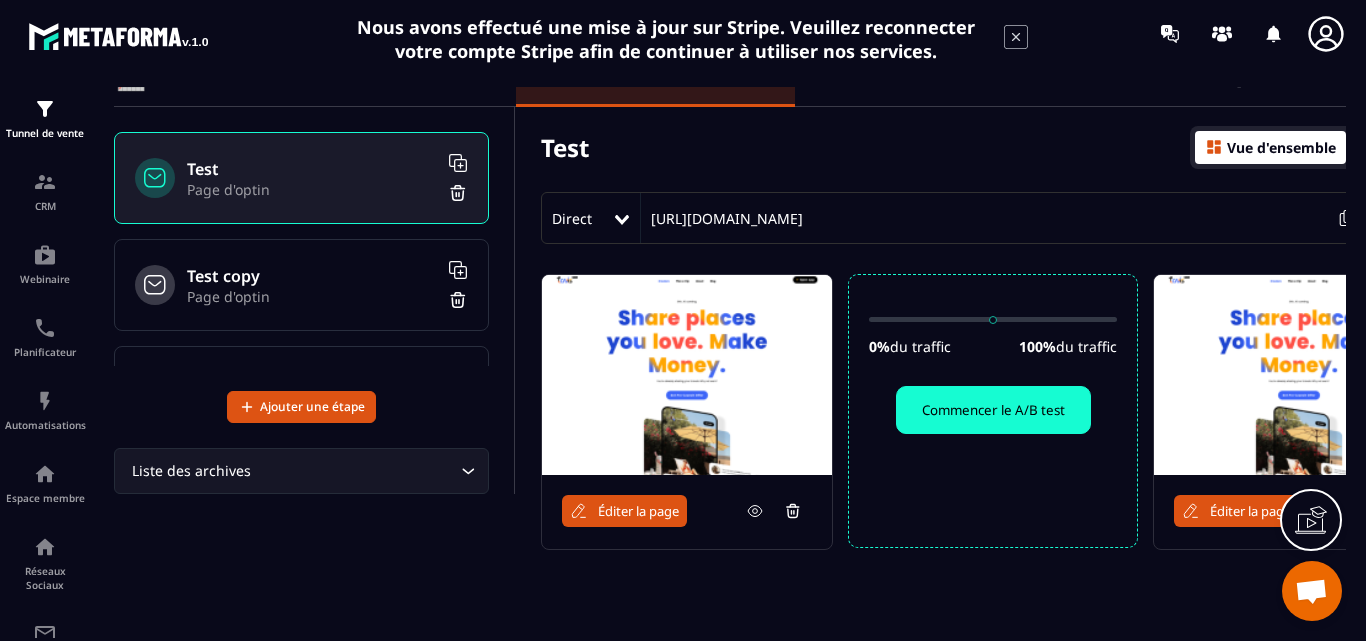 scroll, scrollTop: 158, scrollLeft: 0, axis: vertical 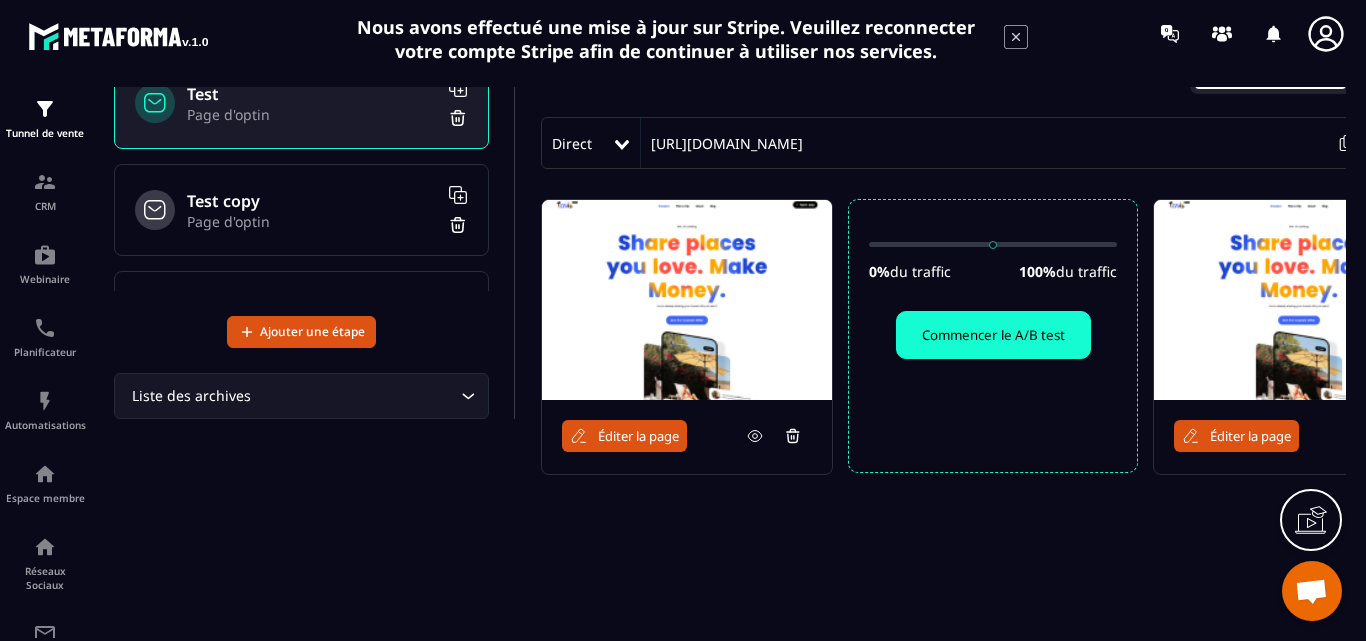 click on "Éditer la page" at bounding box center [638, 436] 